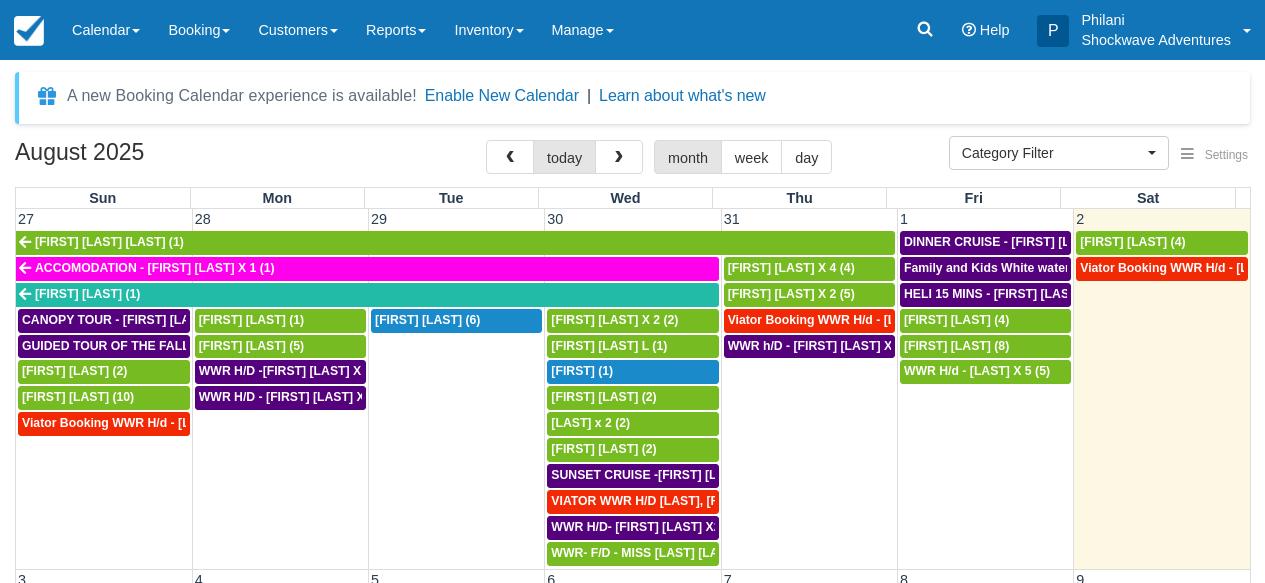 select 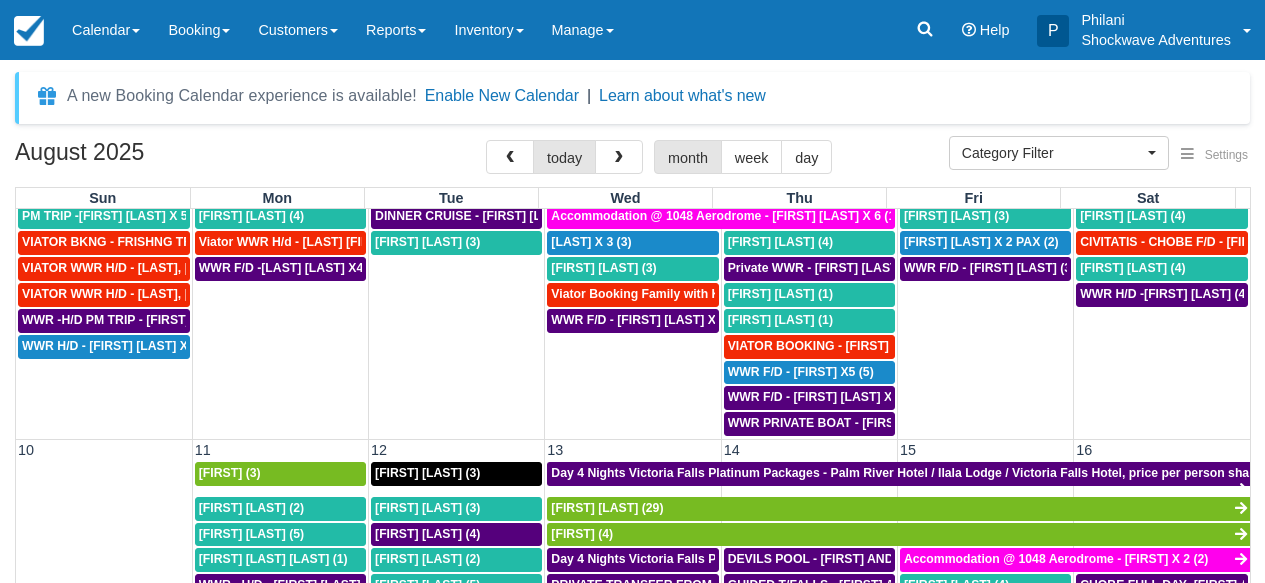 scroll, scrollTop: 324, scrollLeft: 0, axis: vertical 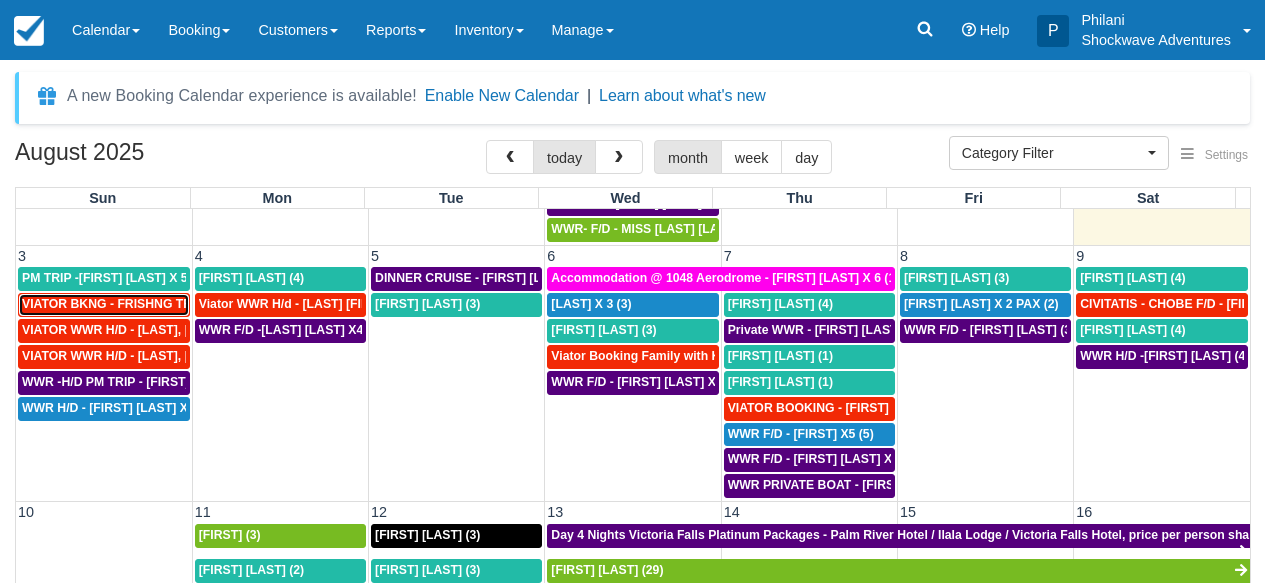 click on "VIATOR BKNG - FRISHNG TRIP - Dawn Divinia X 5 (4)" at bounding box center [181, 304] 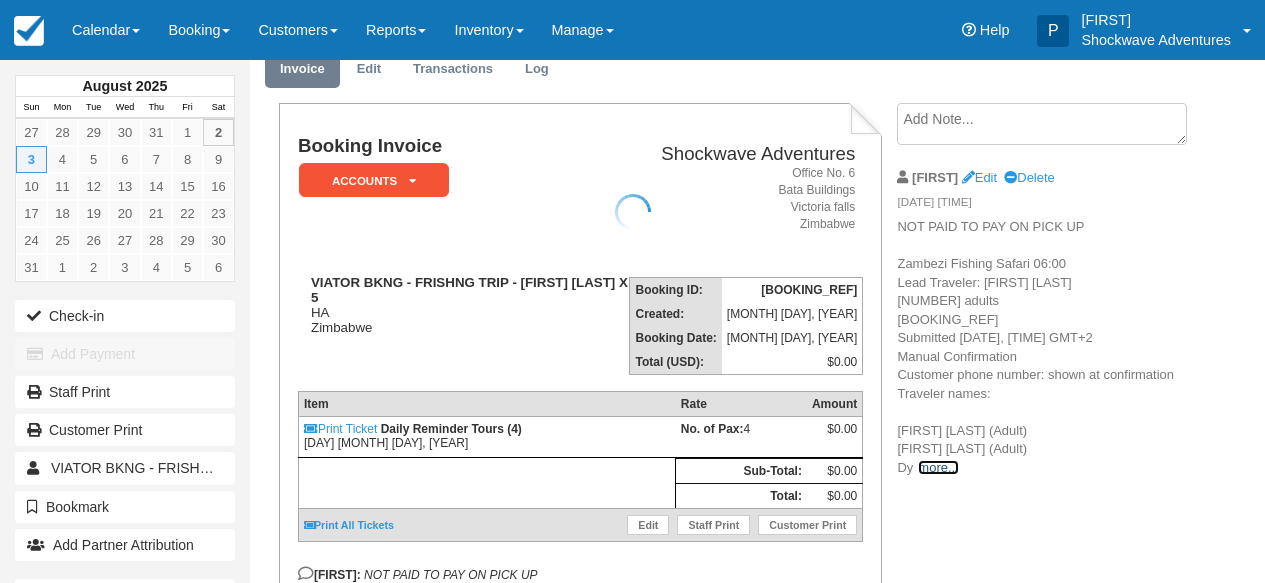scroll, scrollTop: 80, scrollLeft: 0, axis: vertical 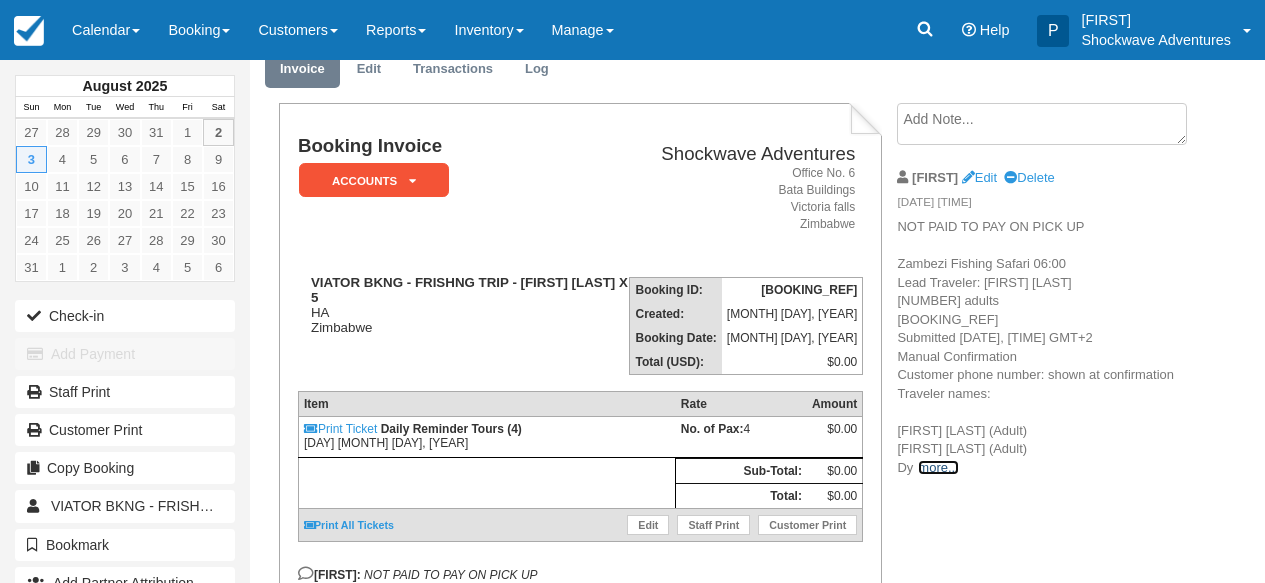 click on "more..." at bounding box center (938, 467) 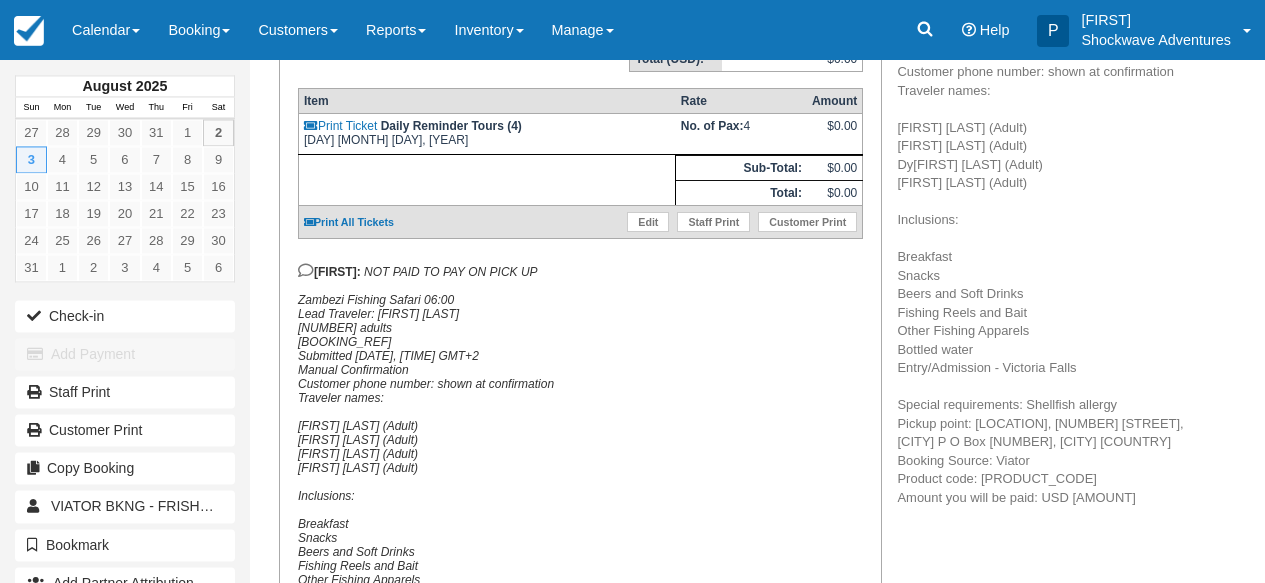 scroll, scrollTop: 272, scrollLeft: 0, axis: vertical 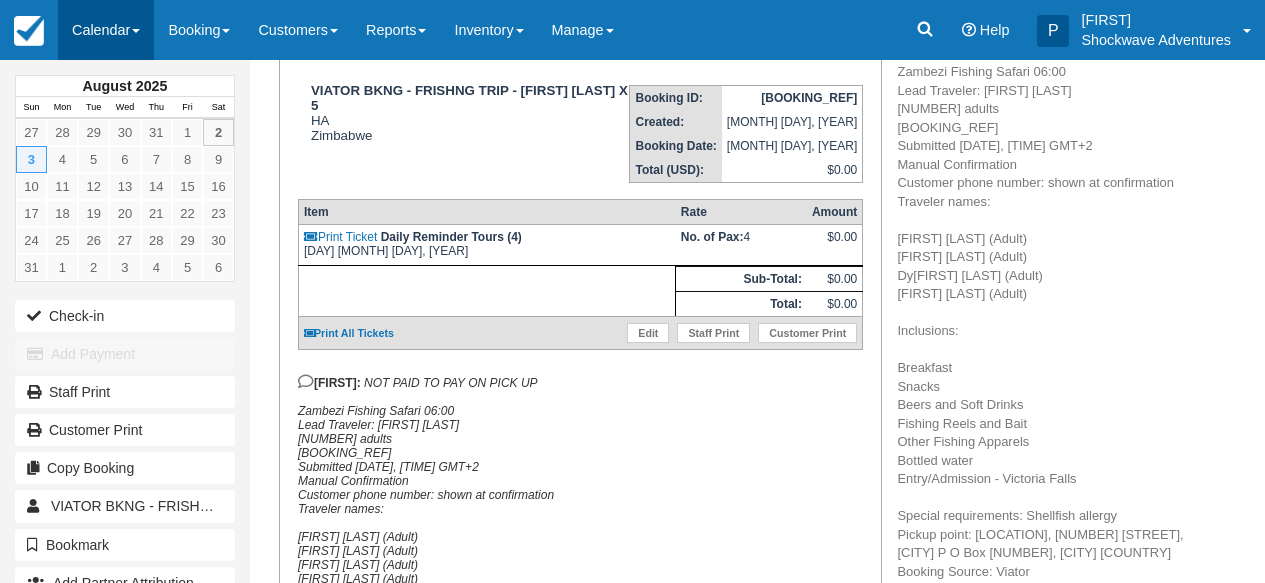click on "Calendar" at bounding box center [106, 30] 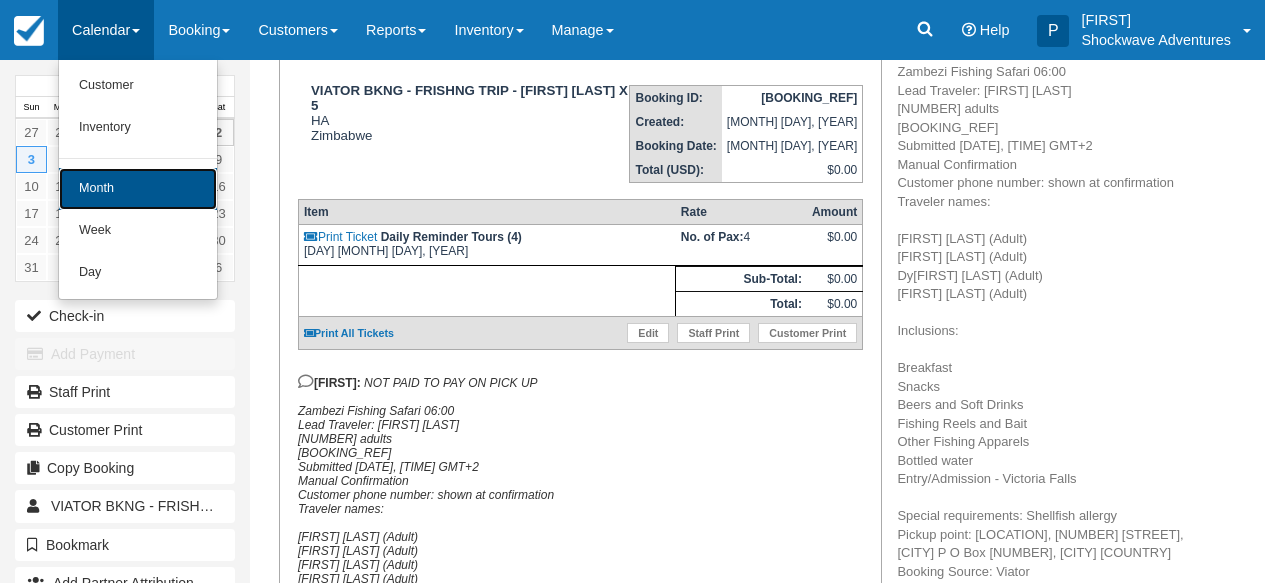click on "Month" at bounding box center (138, 189) 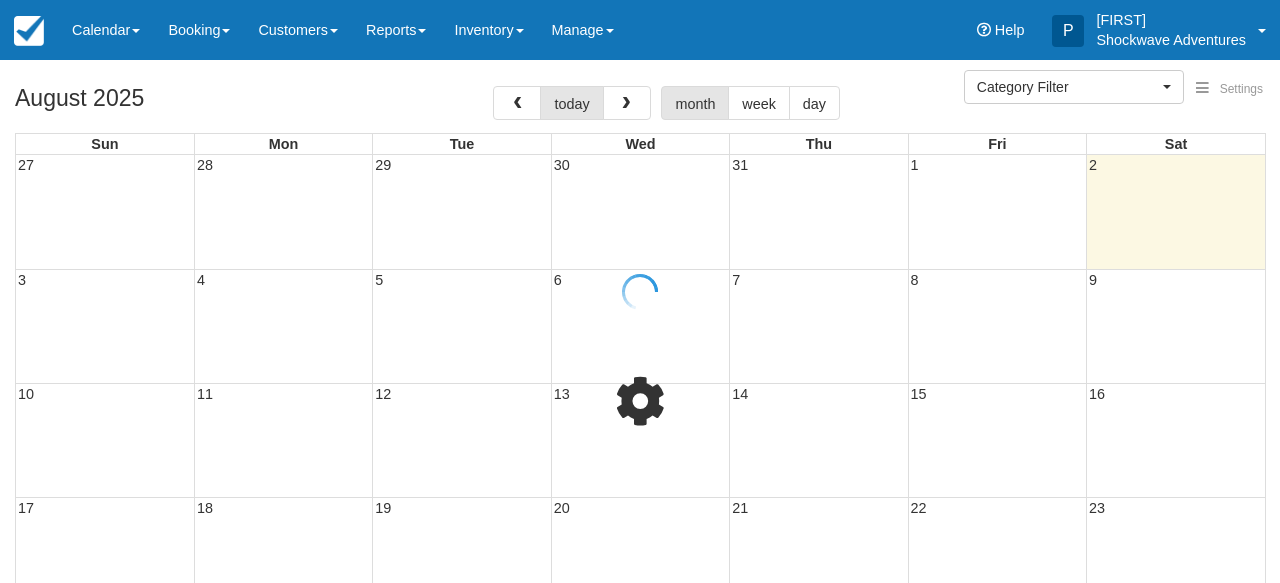 select 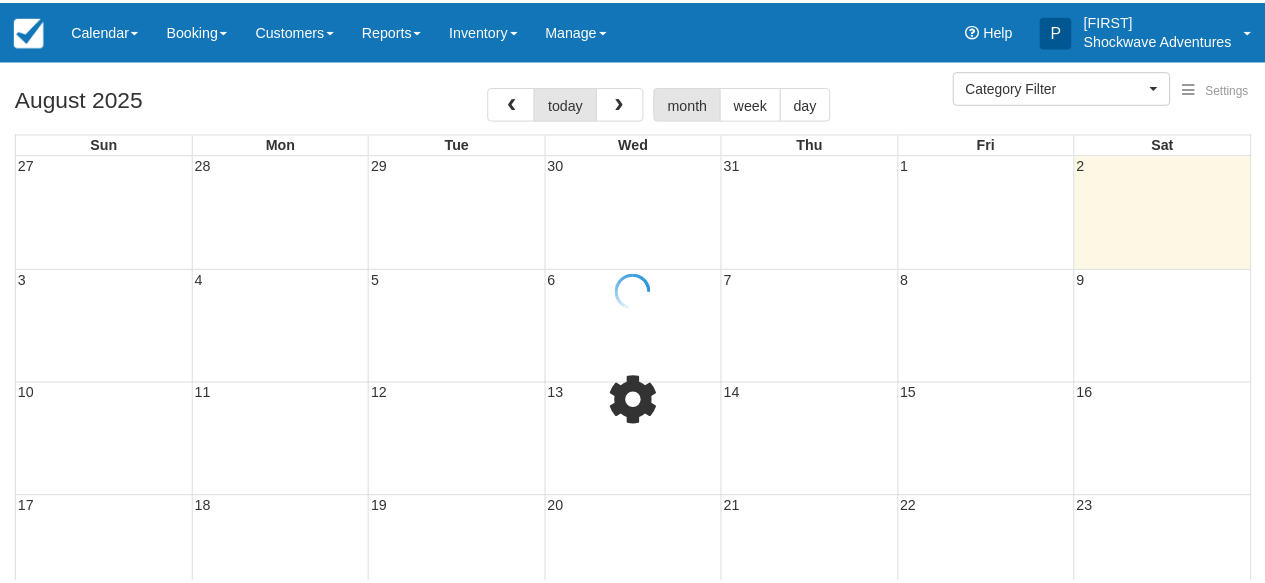 scroll, scrollTop: 0, scrollLeft: 0, axis: both 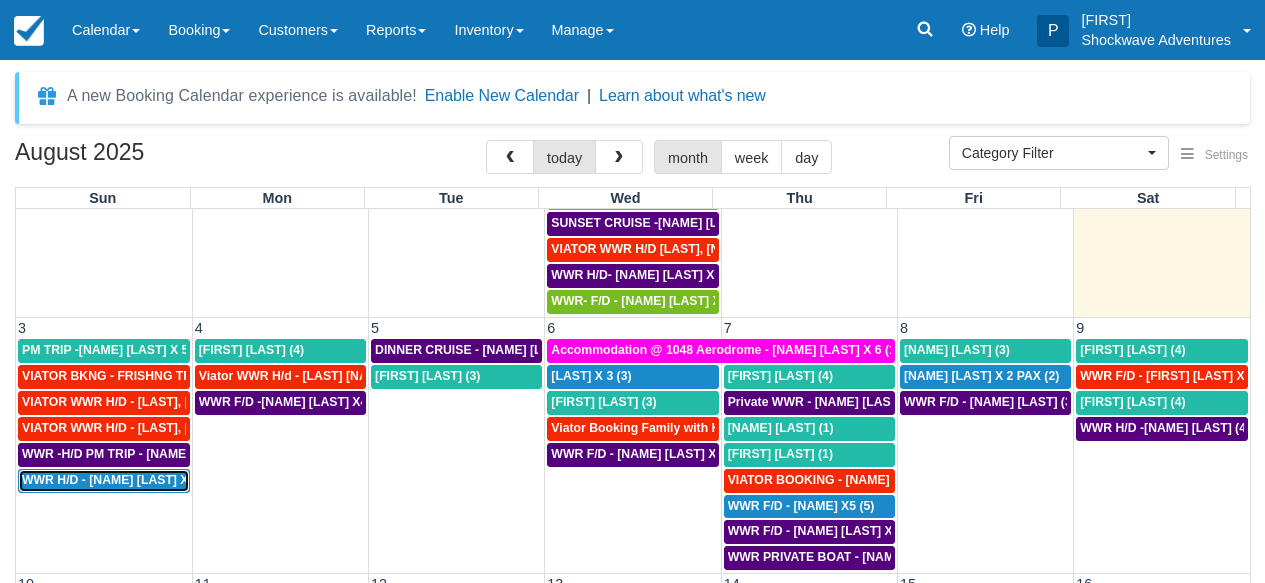 click on "WWR H/D - LENA TENCIC  X2 (2)" at bounding box center [118, 480] 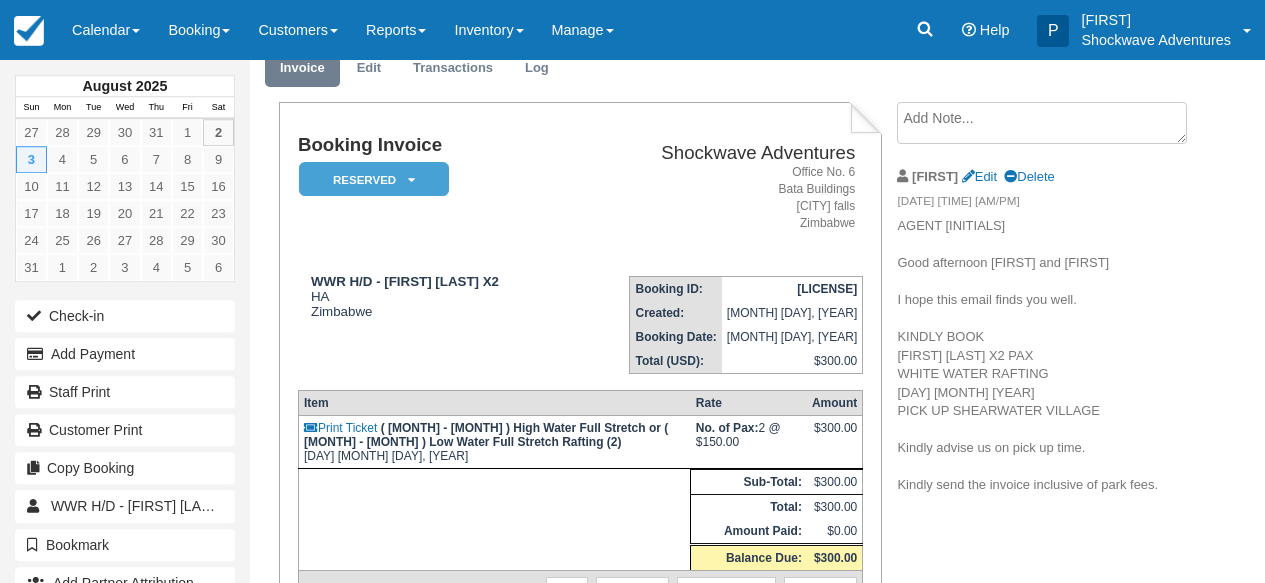 scroll, scrollTop: 80, scrollLeft: 0, axis: vertical 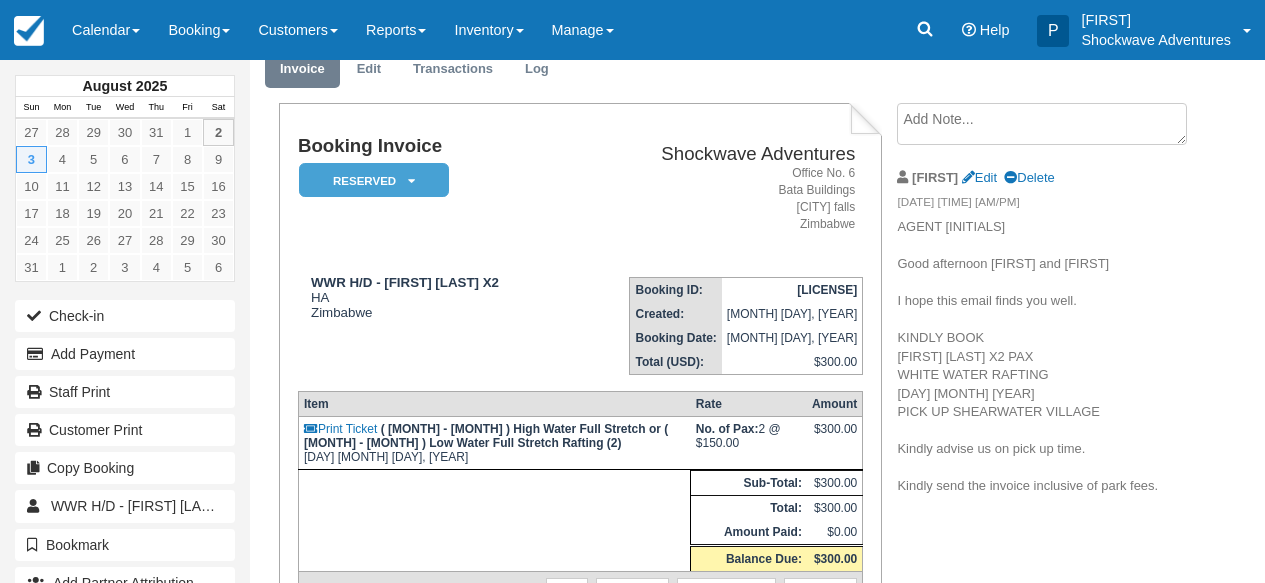 click at bounding box center (1042, 124) 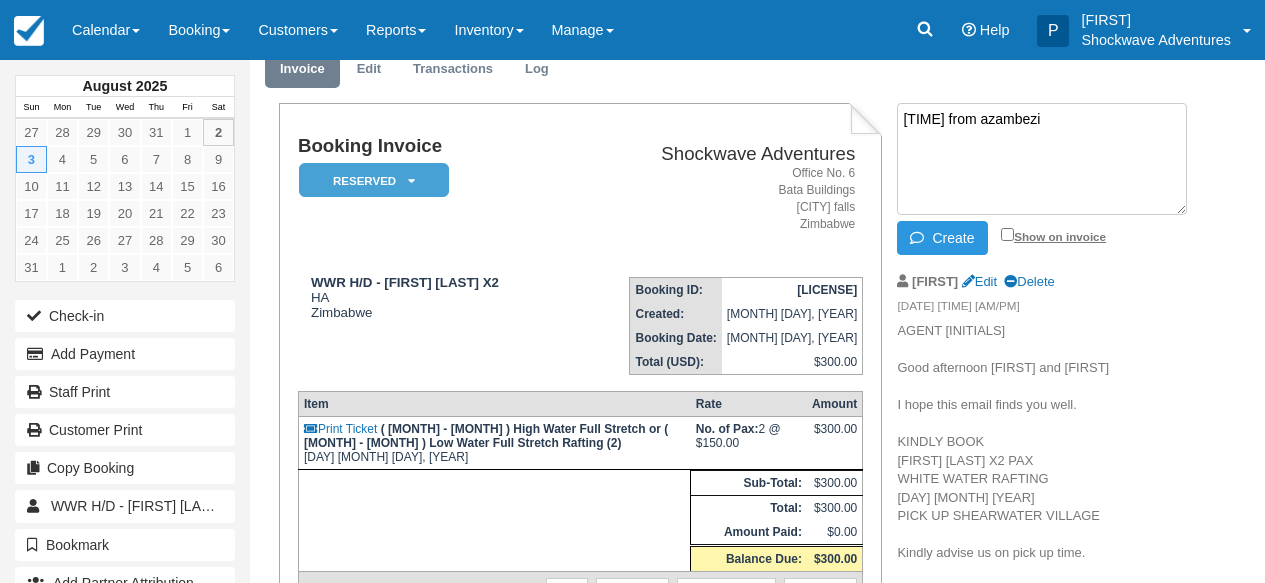 type on "[TIME] from azambezi" 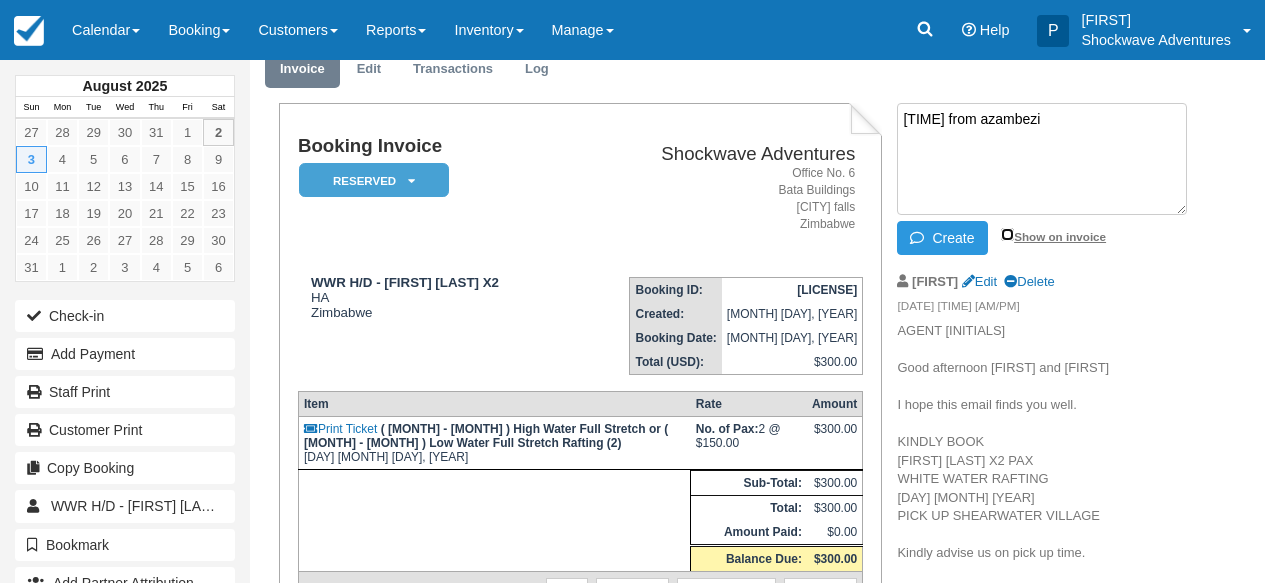 click on "Show on invoice" at bounding box center (1007, 234) 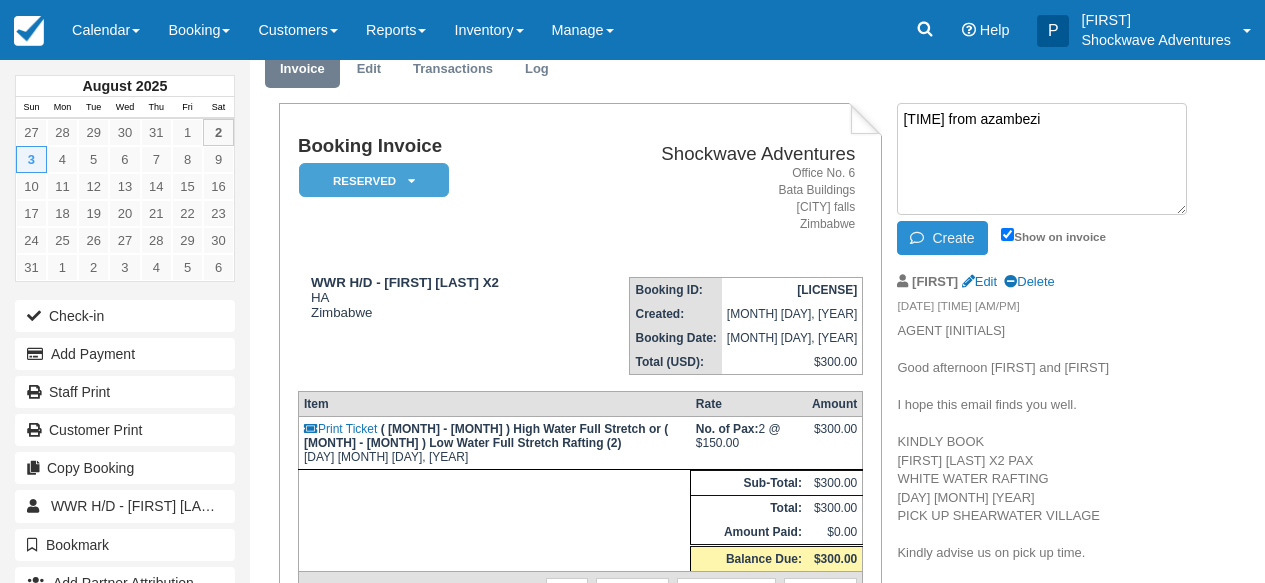 click on "Create" at bounding box center (942, 238) 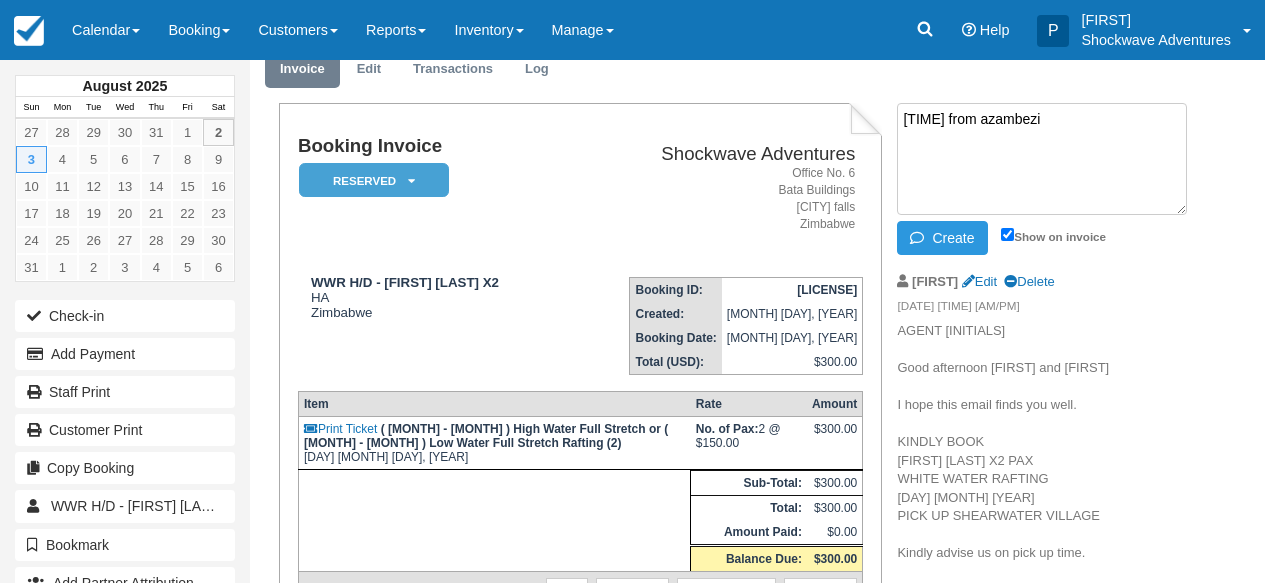 drag, startPoint x: 906, startPoint y: 125, endPoint x: 1078, endPoint y: 115, distance: 172.29045 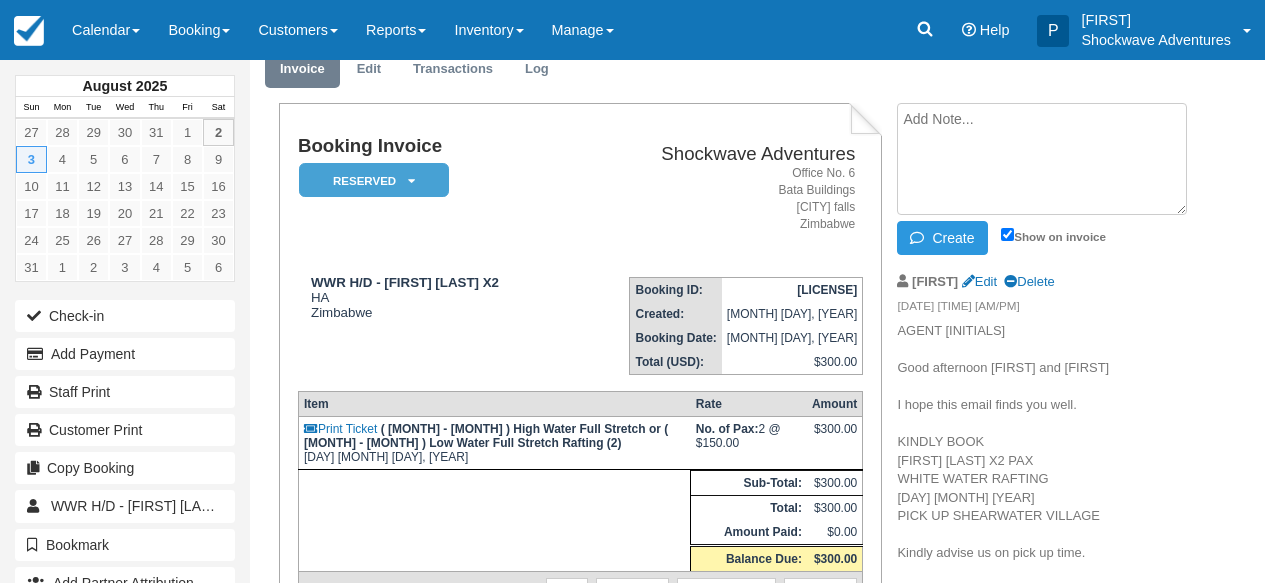 type 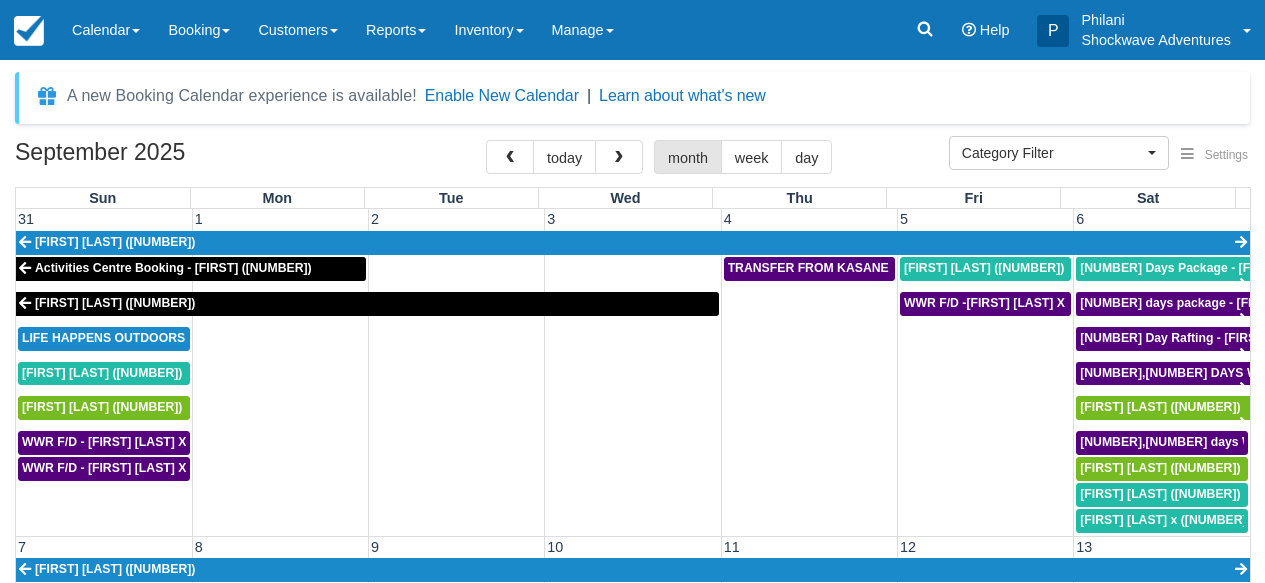 select 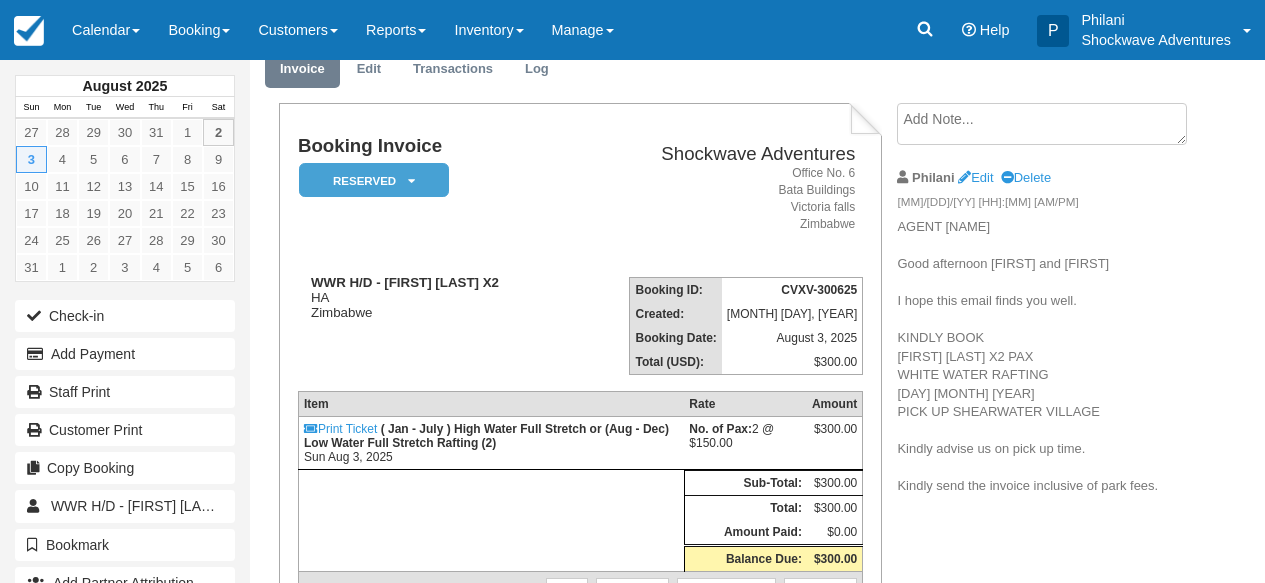 click at bounding box center [1042, 124] 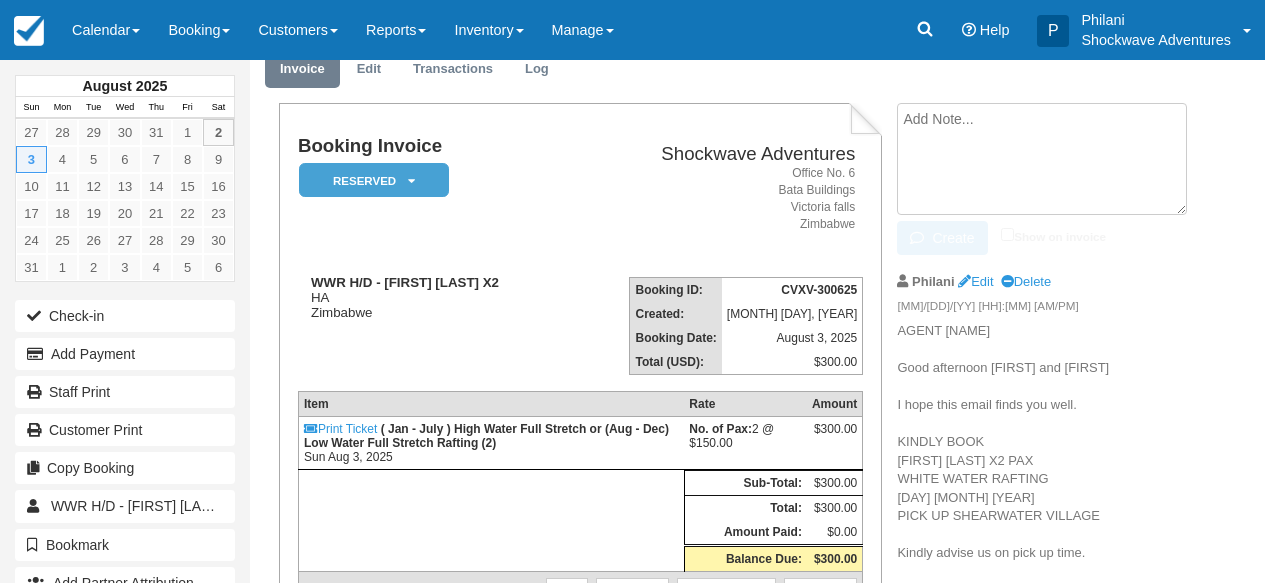 scroll, scrollTop: 80, scrollLeft: 0, axis: vertical 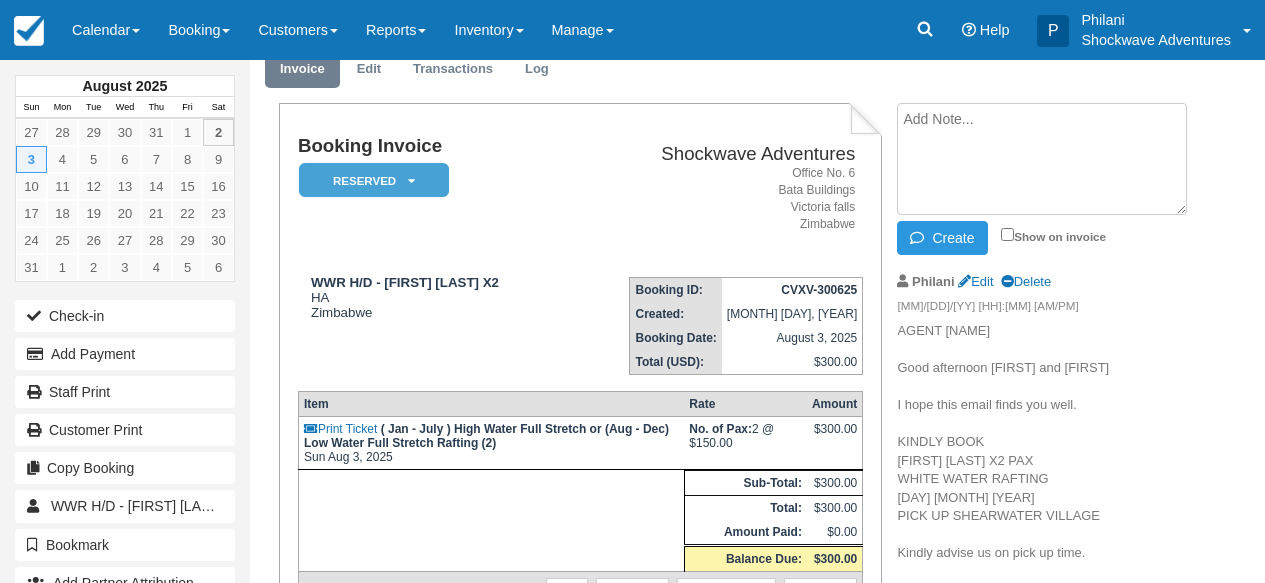 paste on "0800hrs from [LOCATION]" 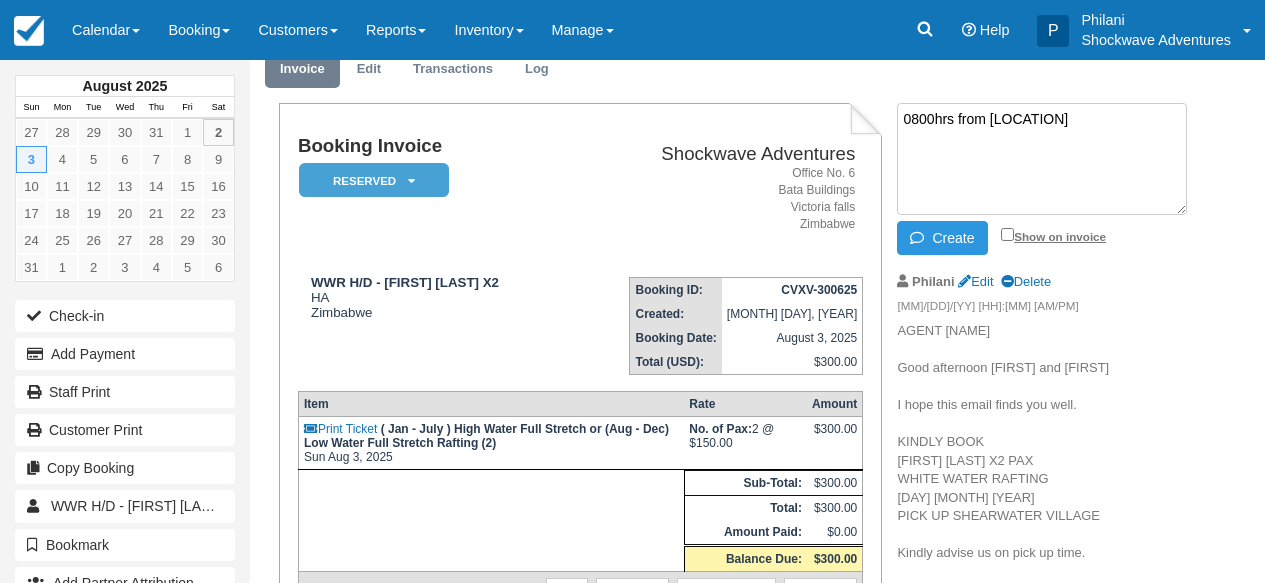 type on "0800hrs from [LOCATION]" 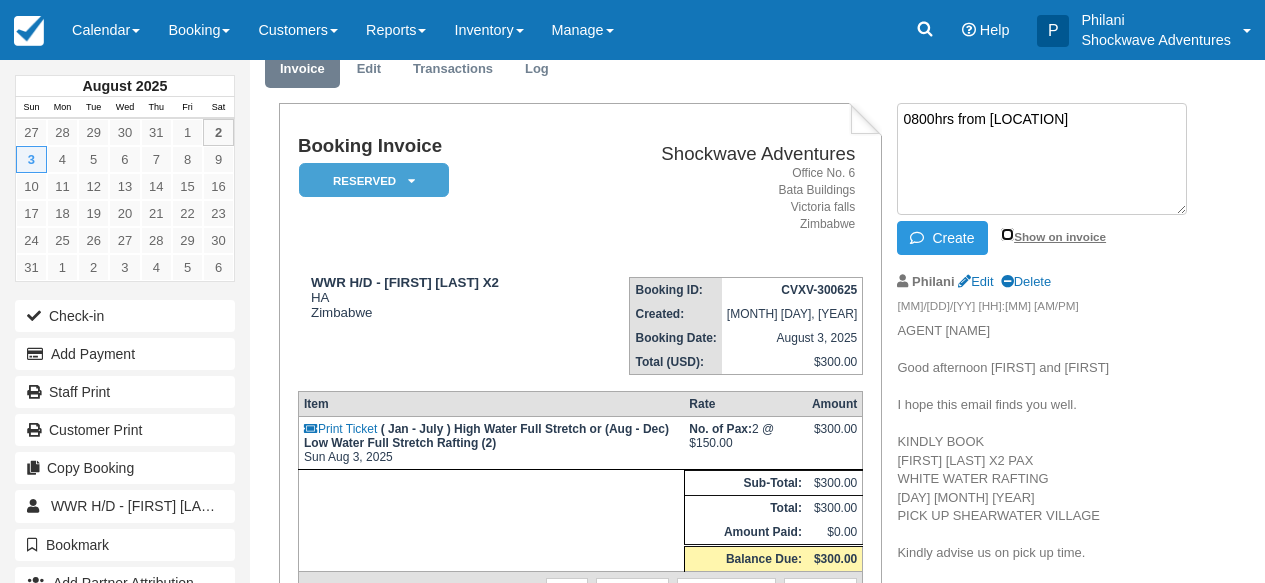 click on "Show on invoice" at bounding box center [1007, 234] 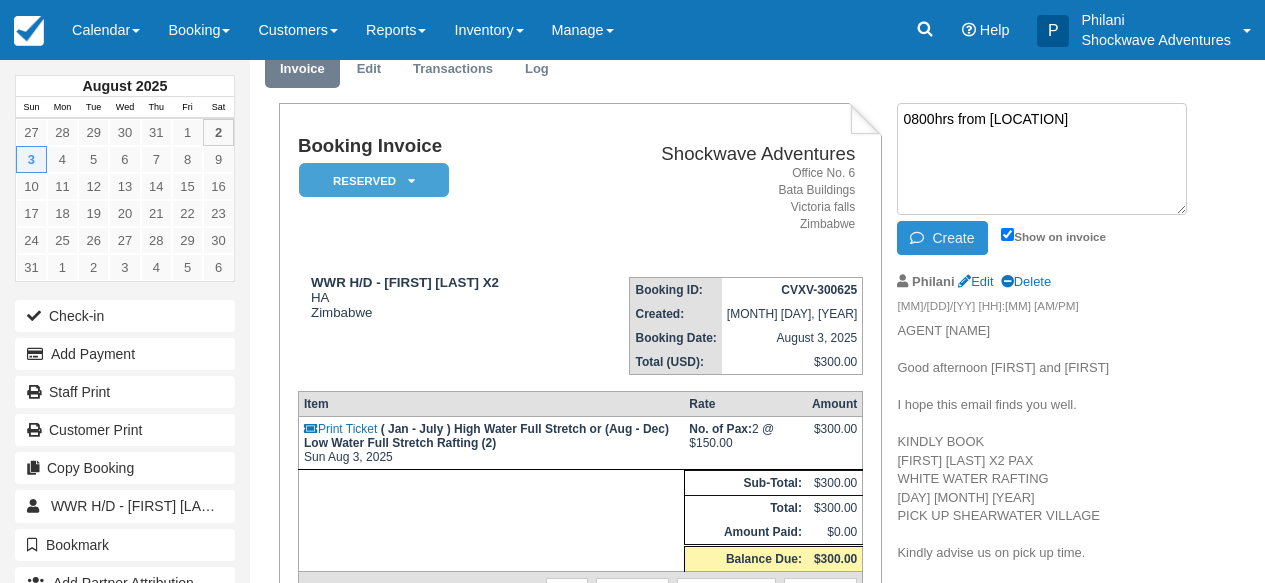 click on "Create" at bounding box center (942, 238) 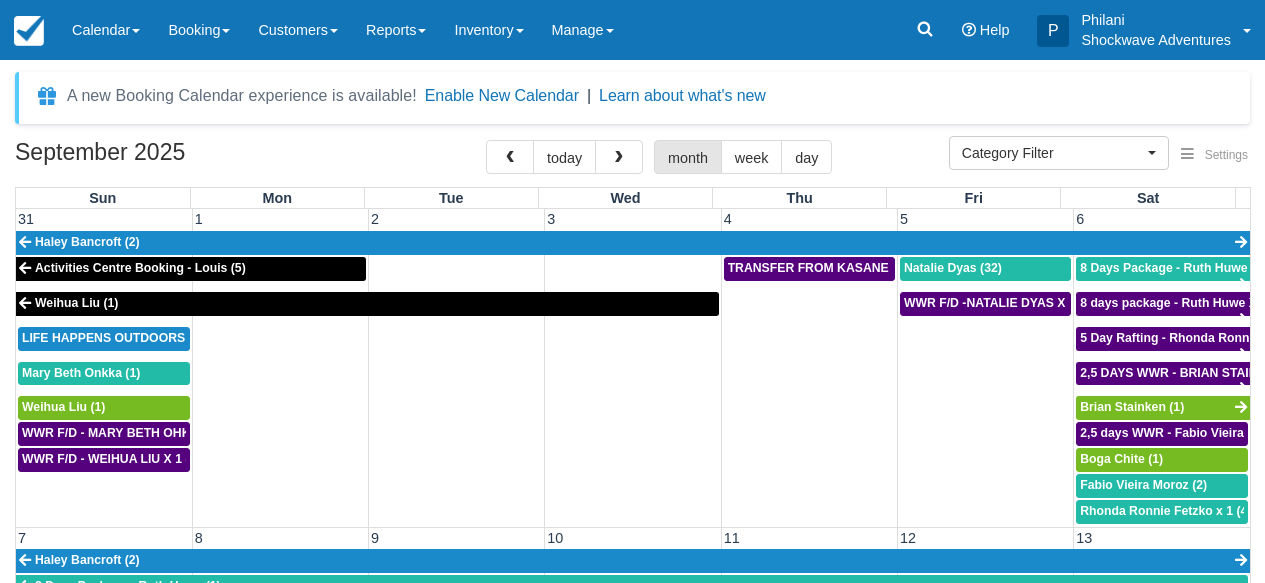 select 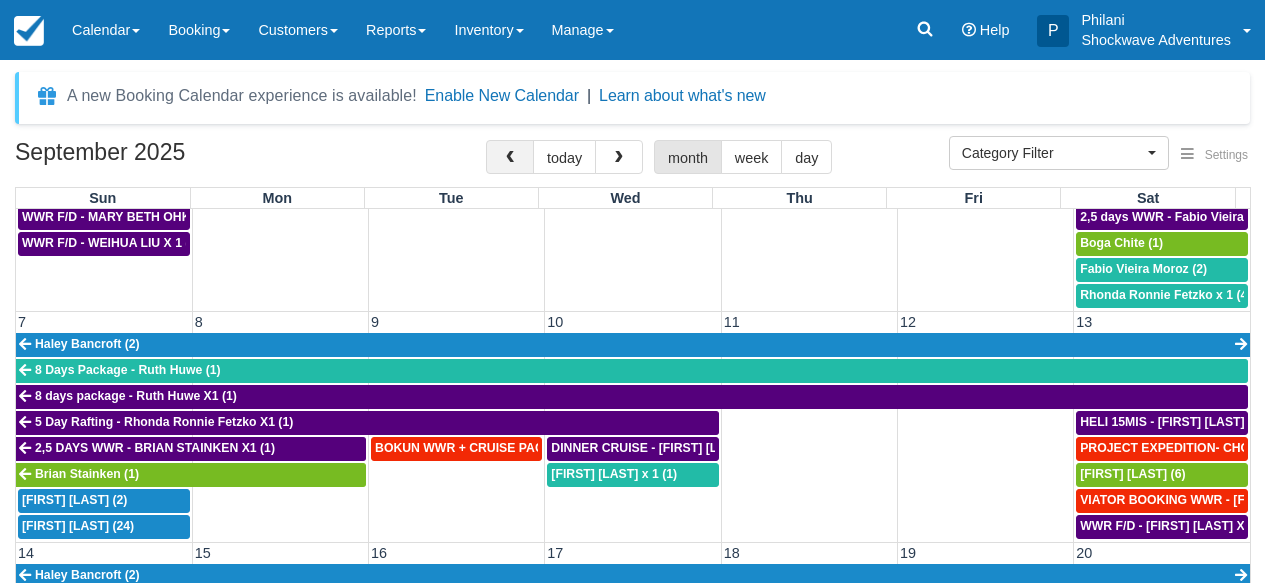 scroll, scrollTop: 0, scrollLeft: 0, axis: both 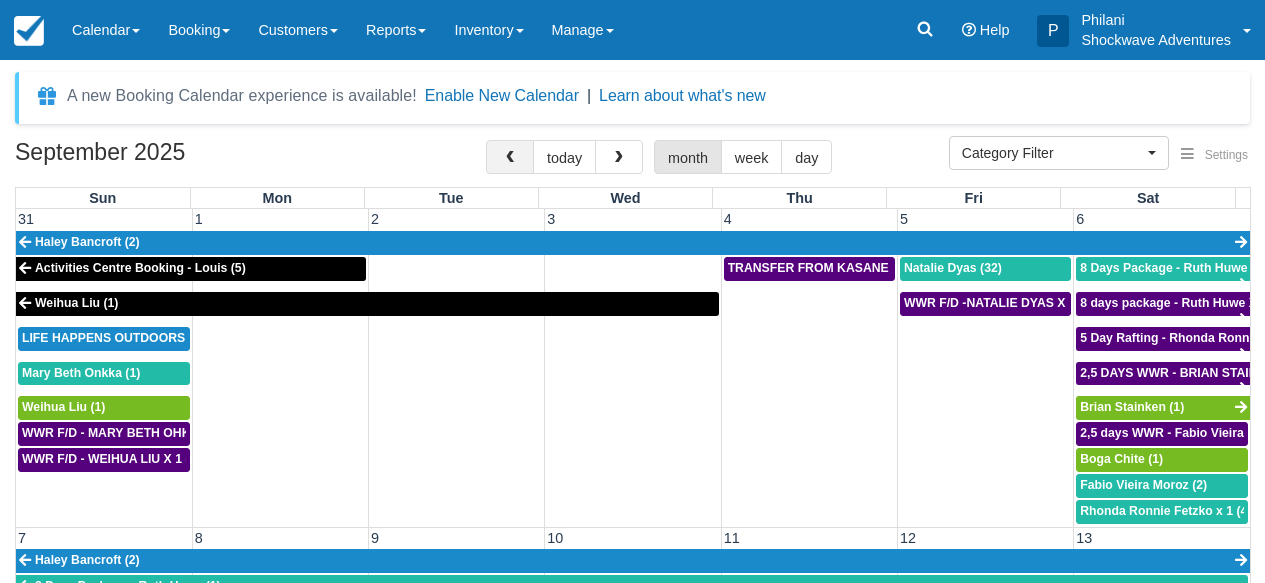 click at bounding box center [510, 157] 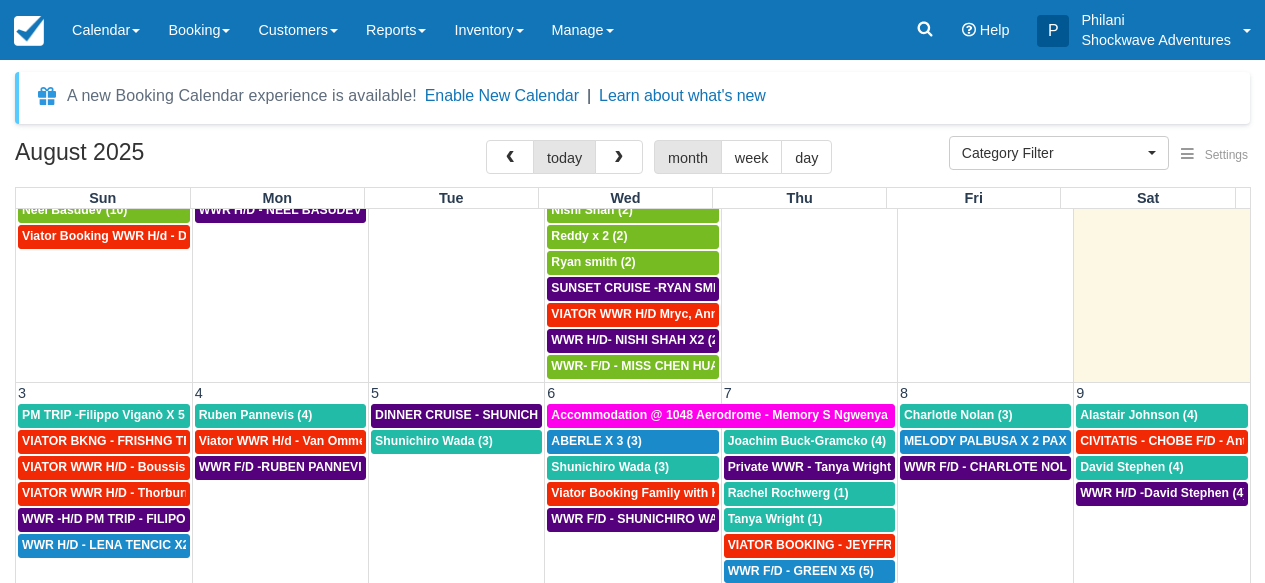 scroll, scrollTop: 306, scrollLeft: 0, axis: vertical 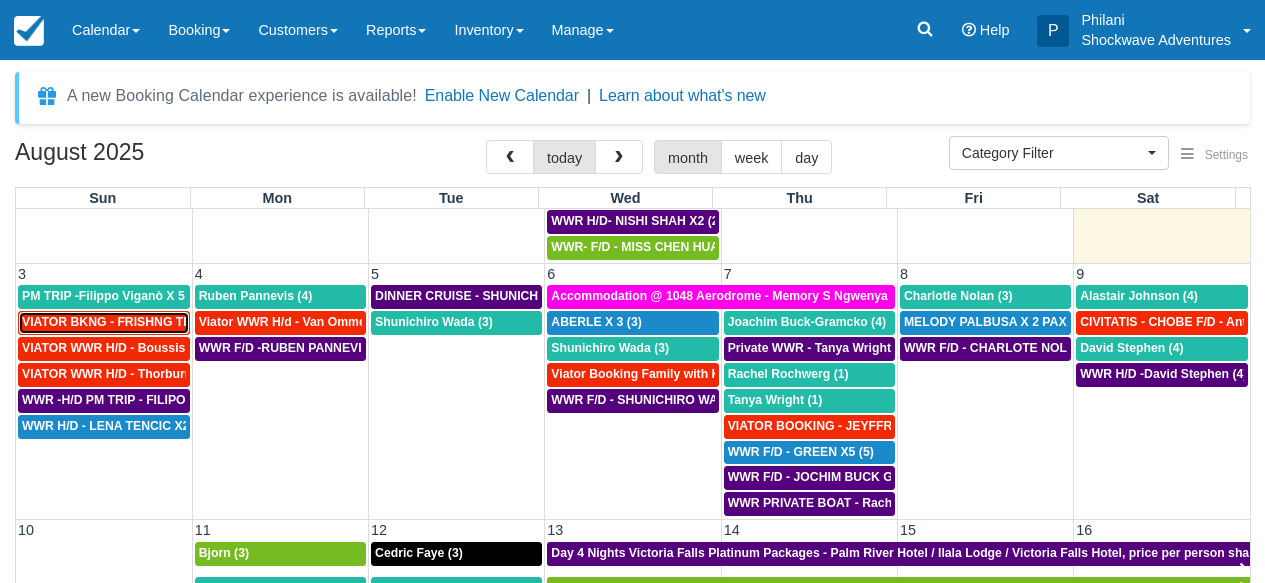 click on "VIATOR BKNG - FRISHNG TRIP - Dawn Divinia X 5 (4)" at bounding box center (176, 322) 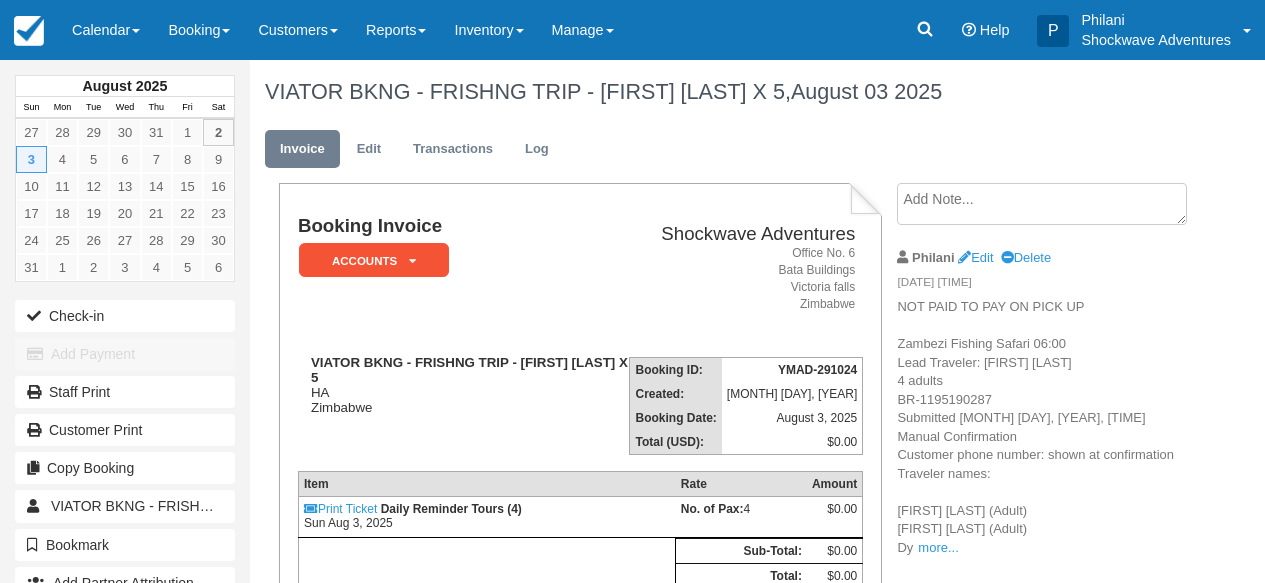 scroll, scrollTop: 112, scrollLeft: 0, axis: vertical 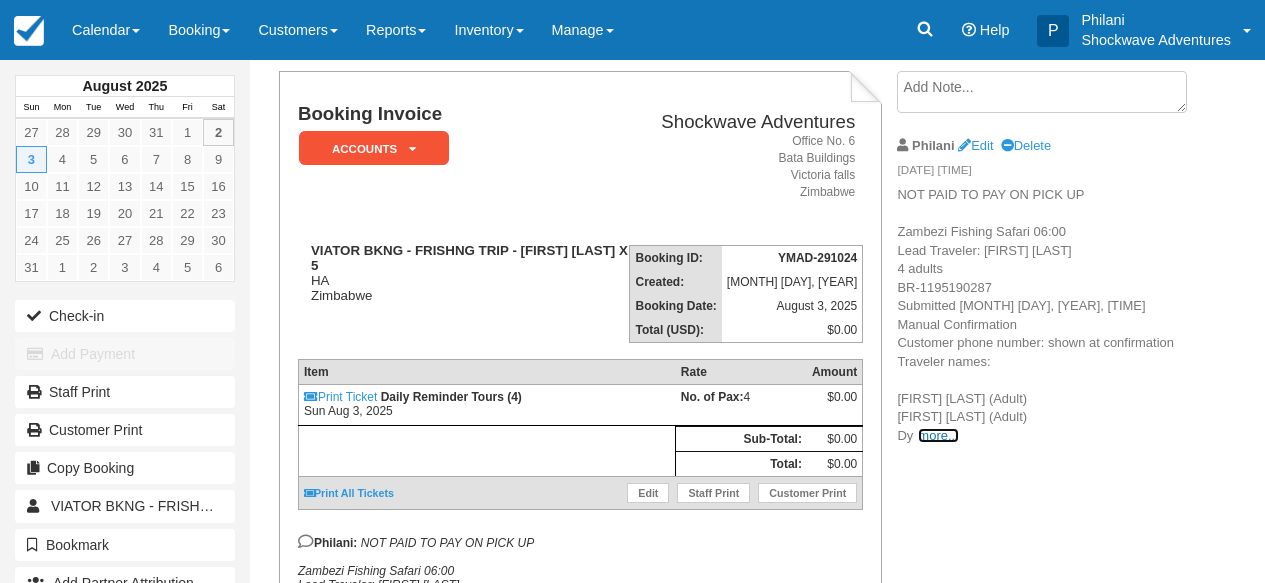 drag, startPoint x: 0, startPoint y: 0, endPoint x: 942, endPoint y: 433, distance: 1036.7512 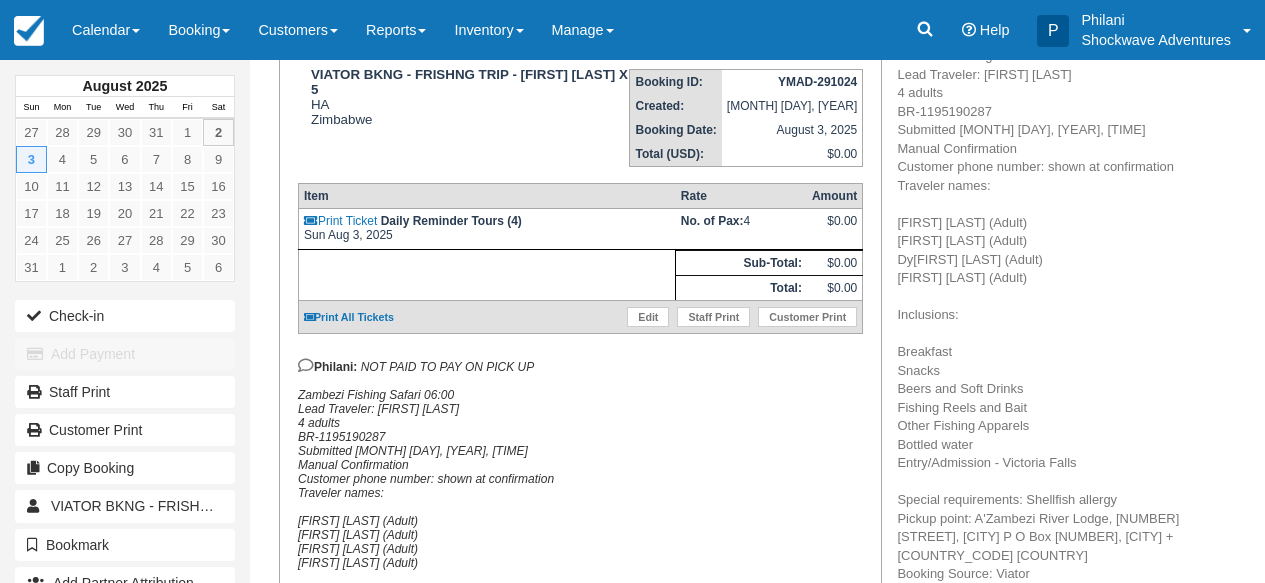 scroll, scrollTop: 464, scrollLeft: 0, axis: vertical 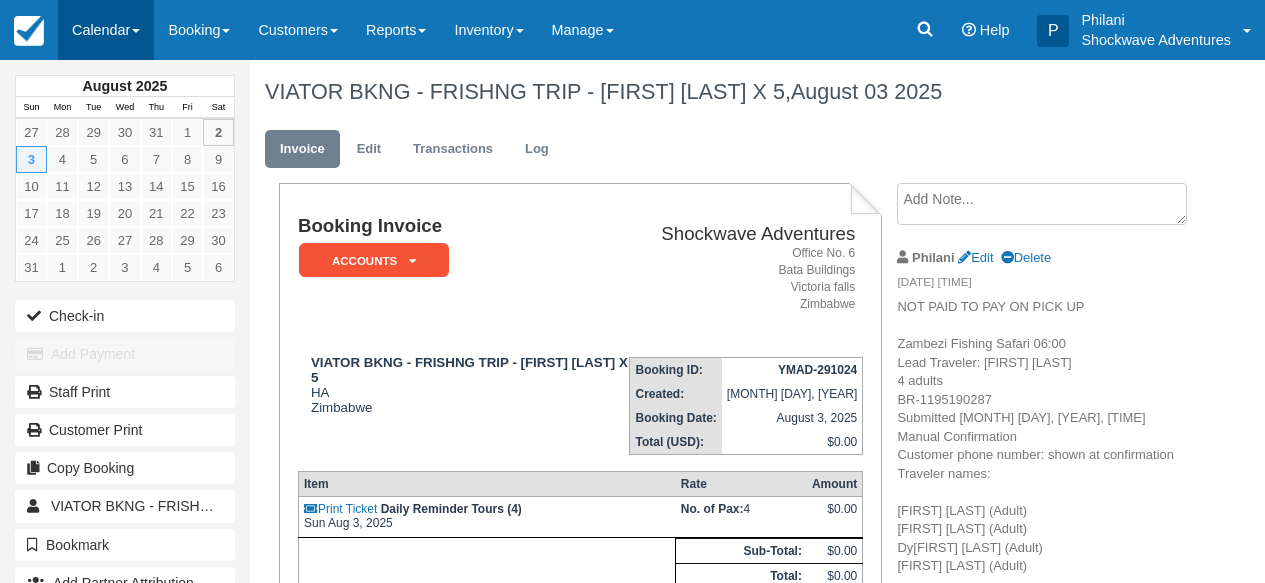 click on "Calendar" at bounding box center (106, 30) 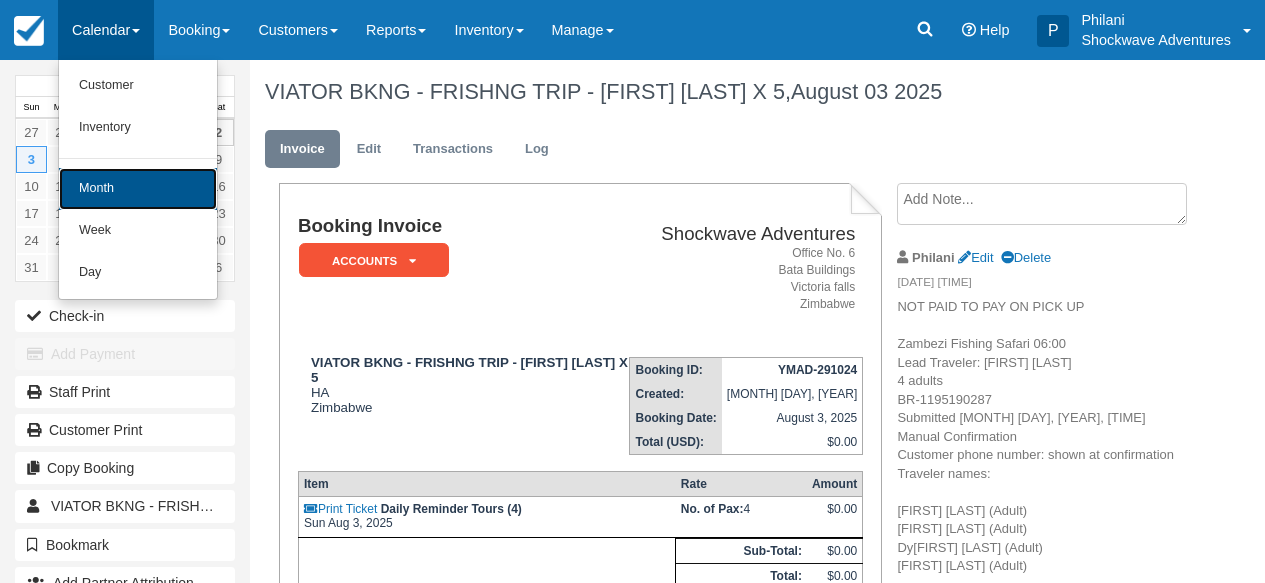 click on "Month" at bounding box center [138, 189] 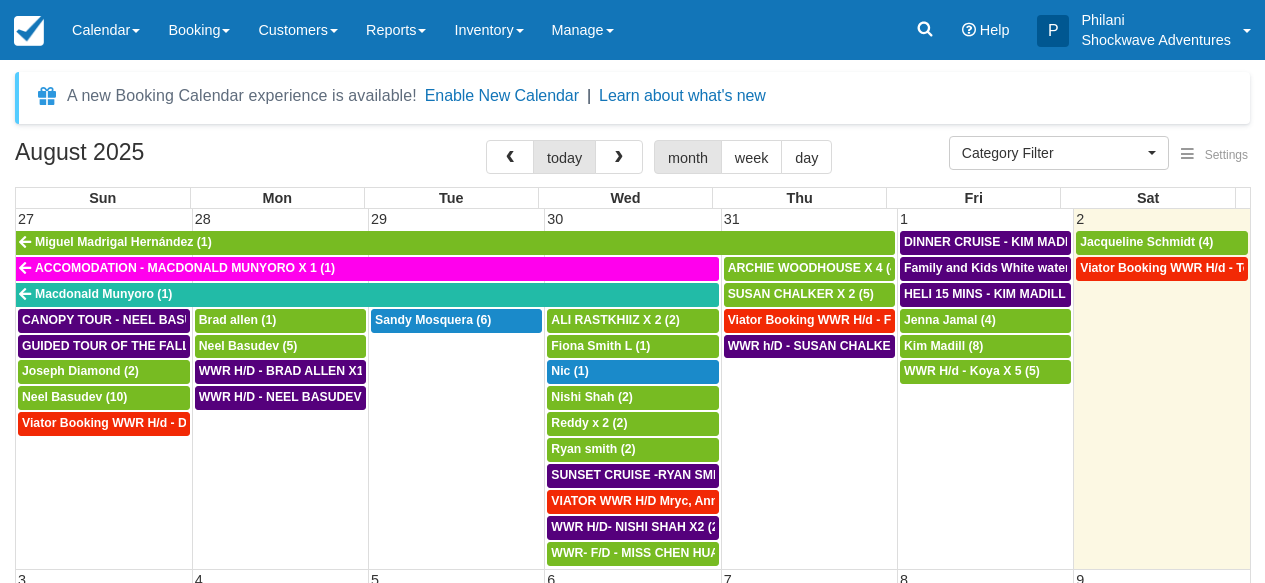 select 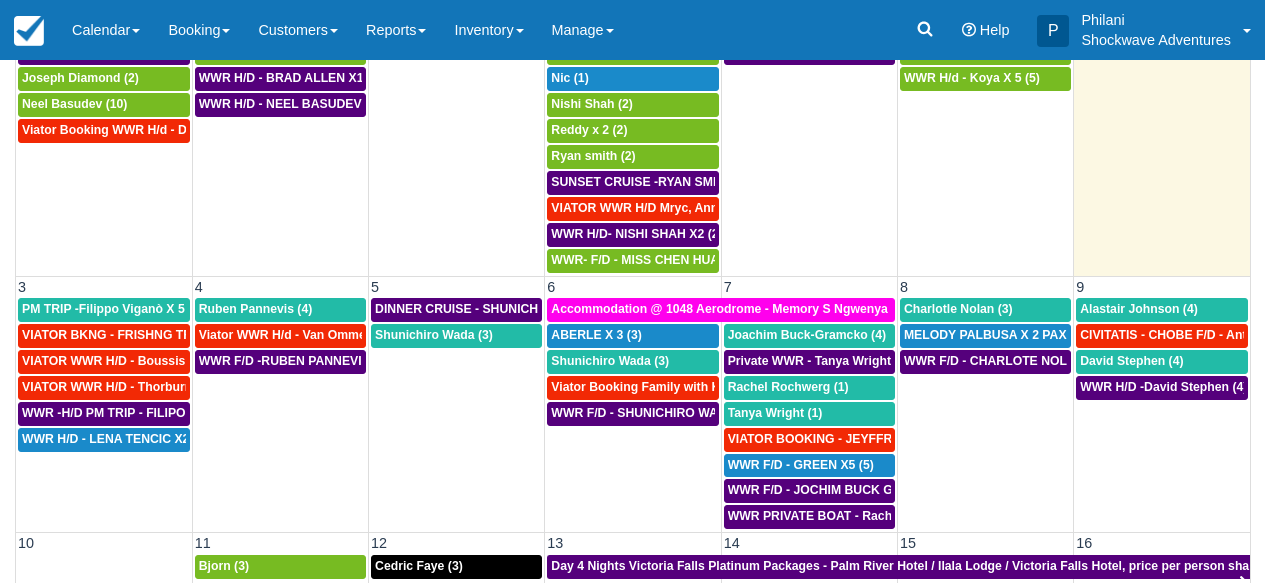 scroll, scrollTop: 319, scrollLeft: 0, axis: vertical 